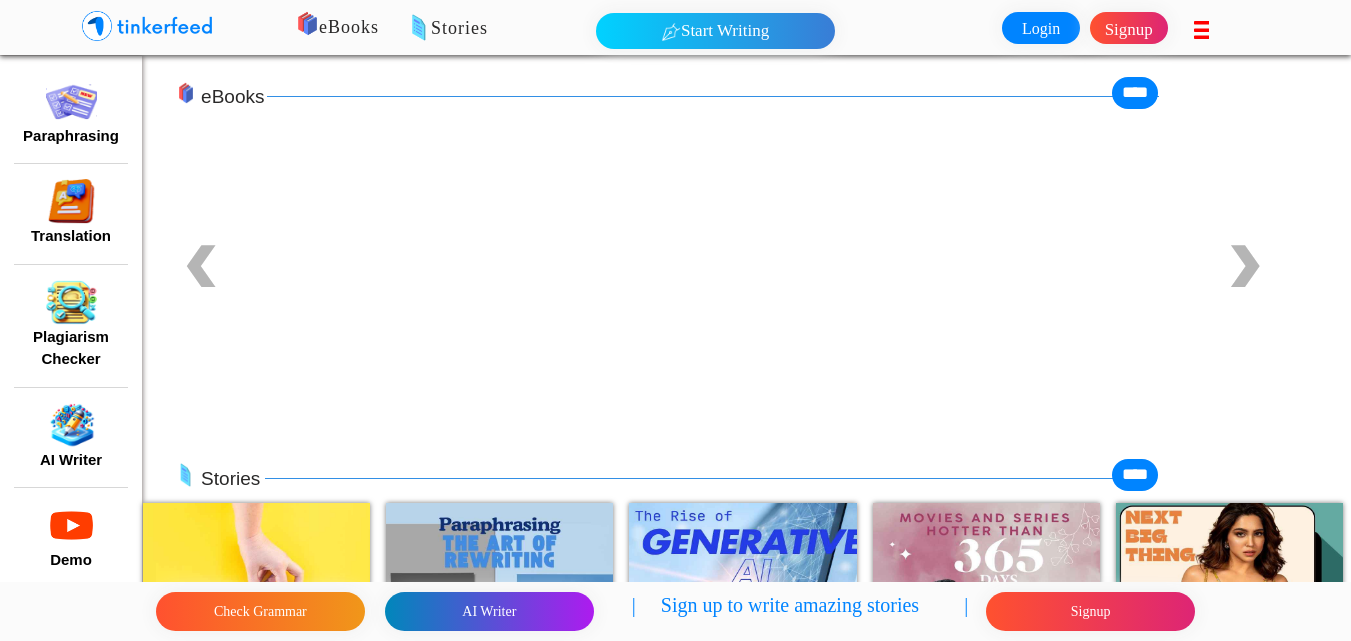 scroll, scrollTop: 600, scrollLeft: 0, axis: vertical 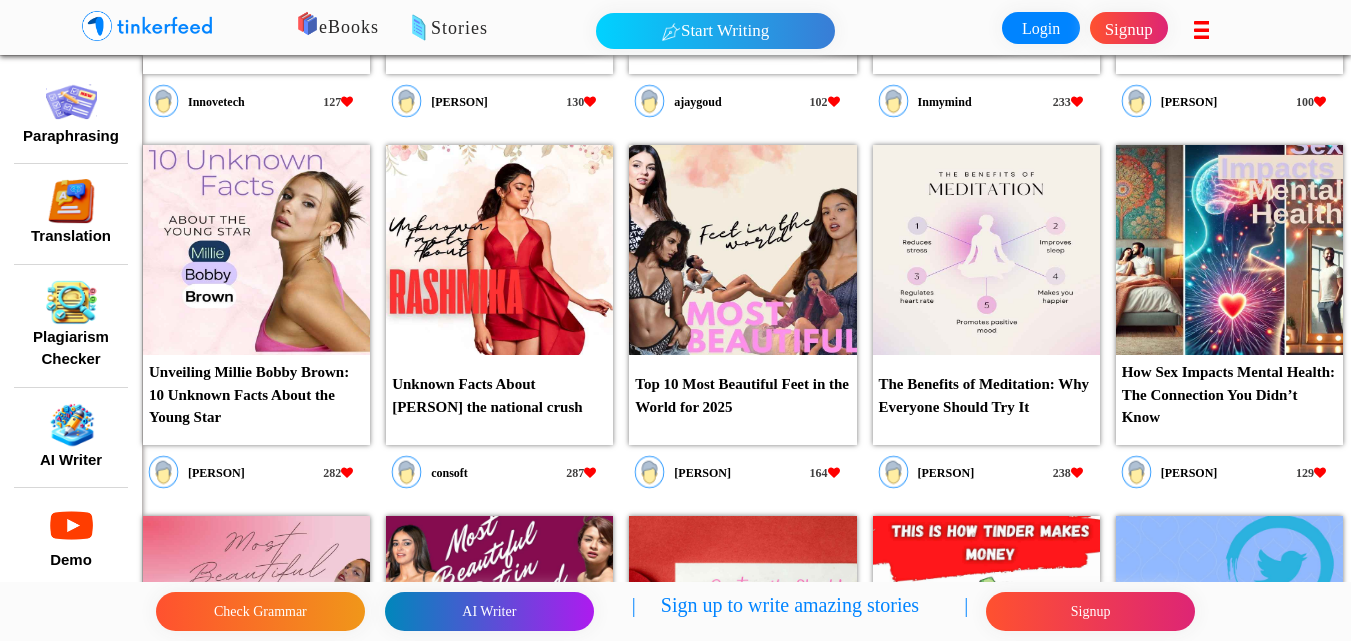 click at bounding box center (499, 250) 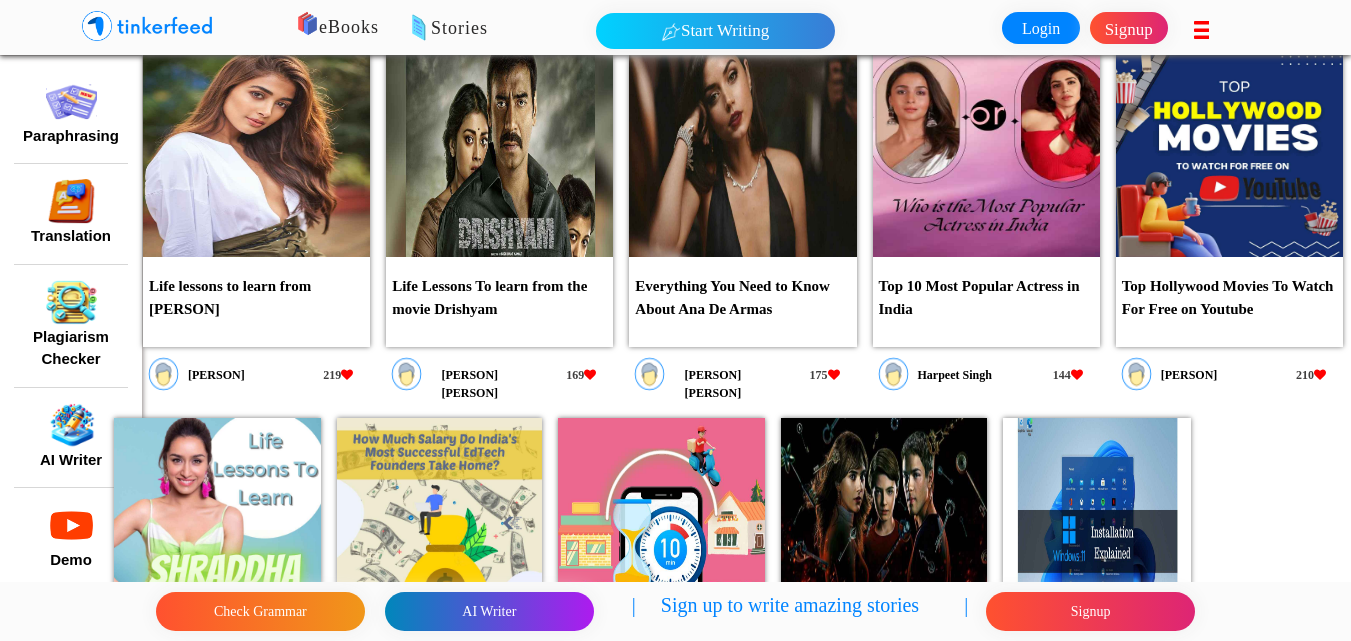 scroll, scrollTop: 3000, scrollLeft: 0, axis: vertical 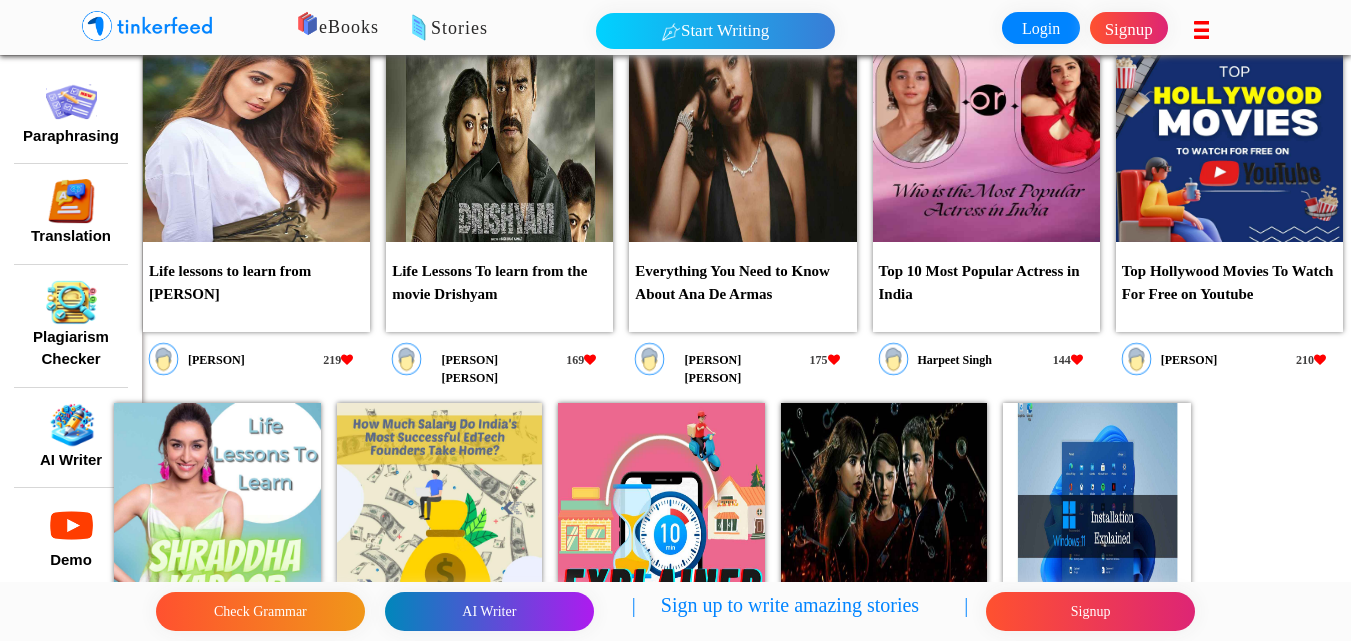 drag, startPoint x: 362, startPoint y: 29, endPoint x: 375, endPoint y: 29, distance: 13 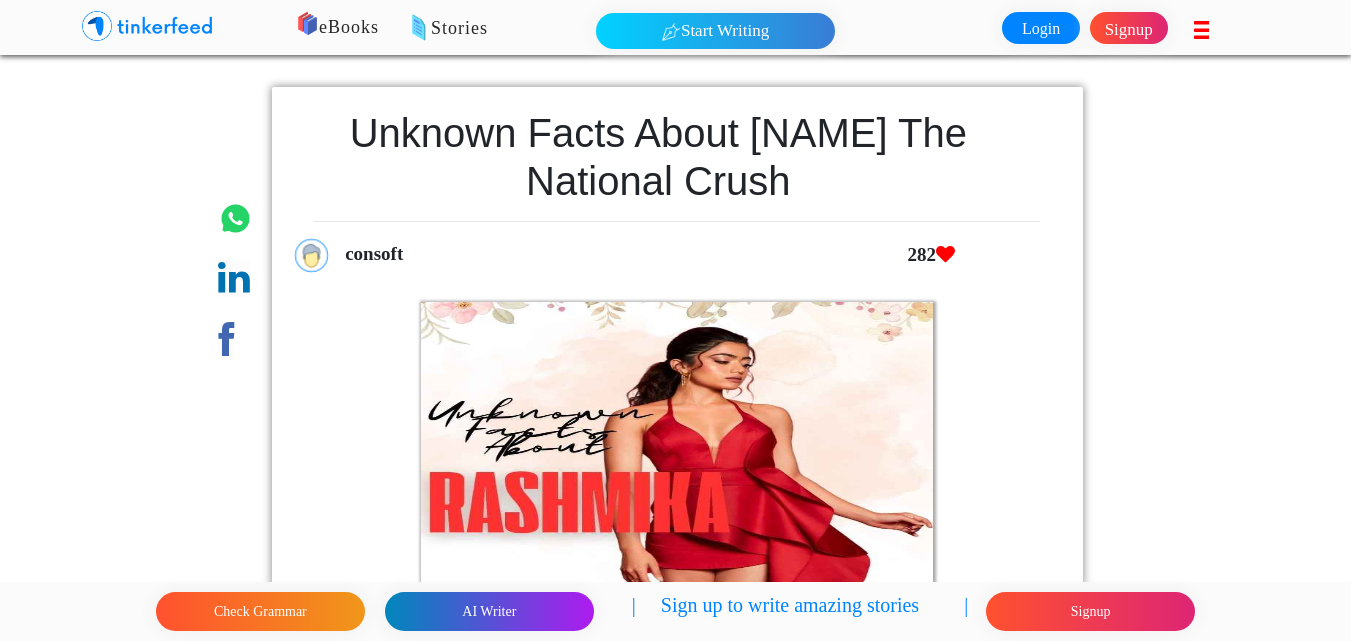 scroll, scrollTop: 700, scrollLeft: 0, axis: vertical 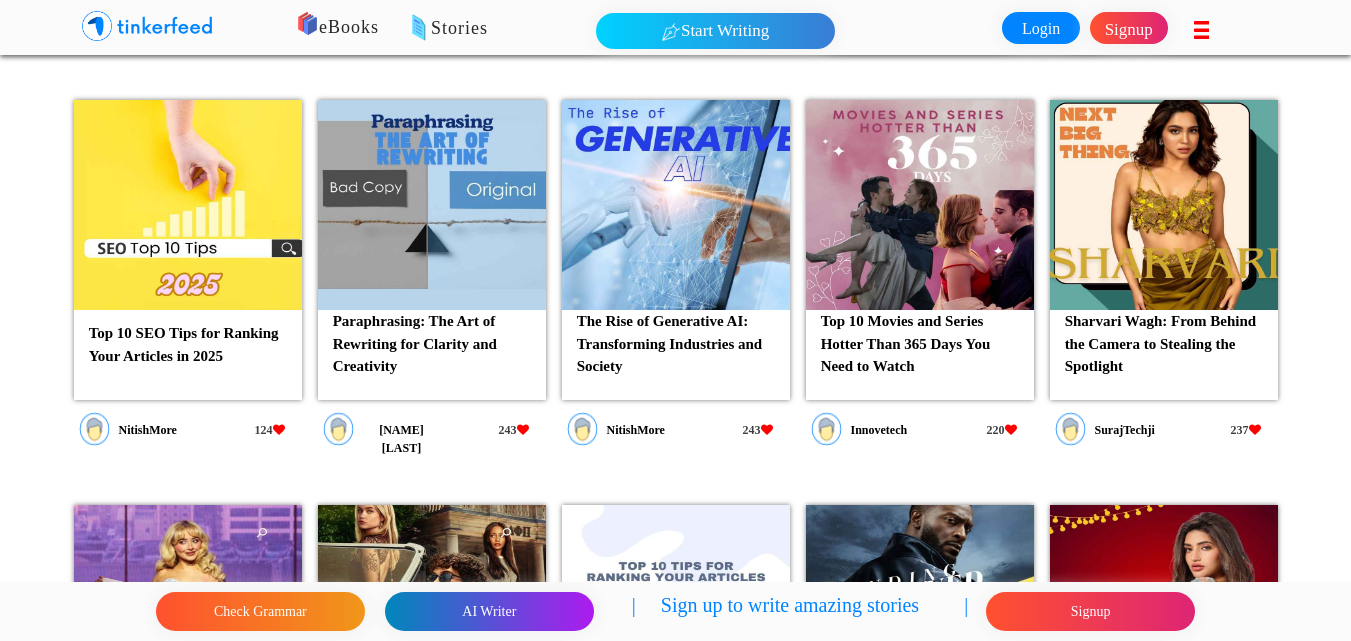 click on "Sharvari Wagh: From Behind the Camera to Stealing the Spotlight" at bounding box center (1164, 344) 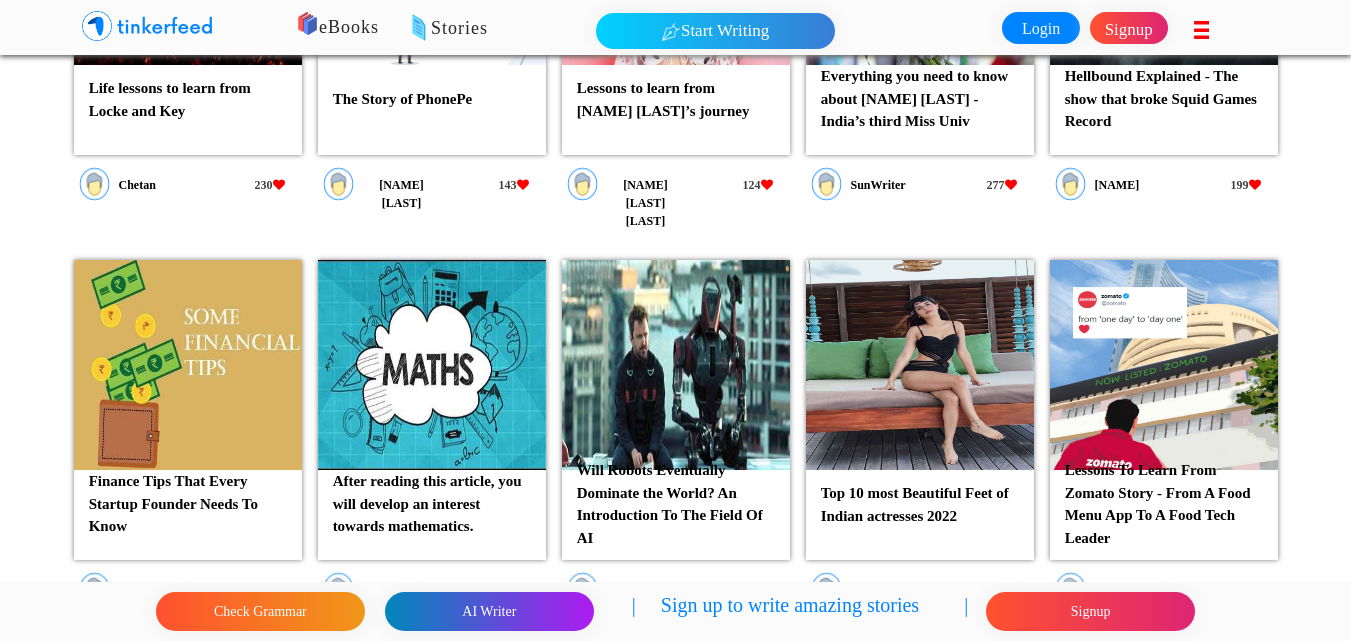 scroll, scrollTop: 5300, scrollLeft: 0, axis: vertical 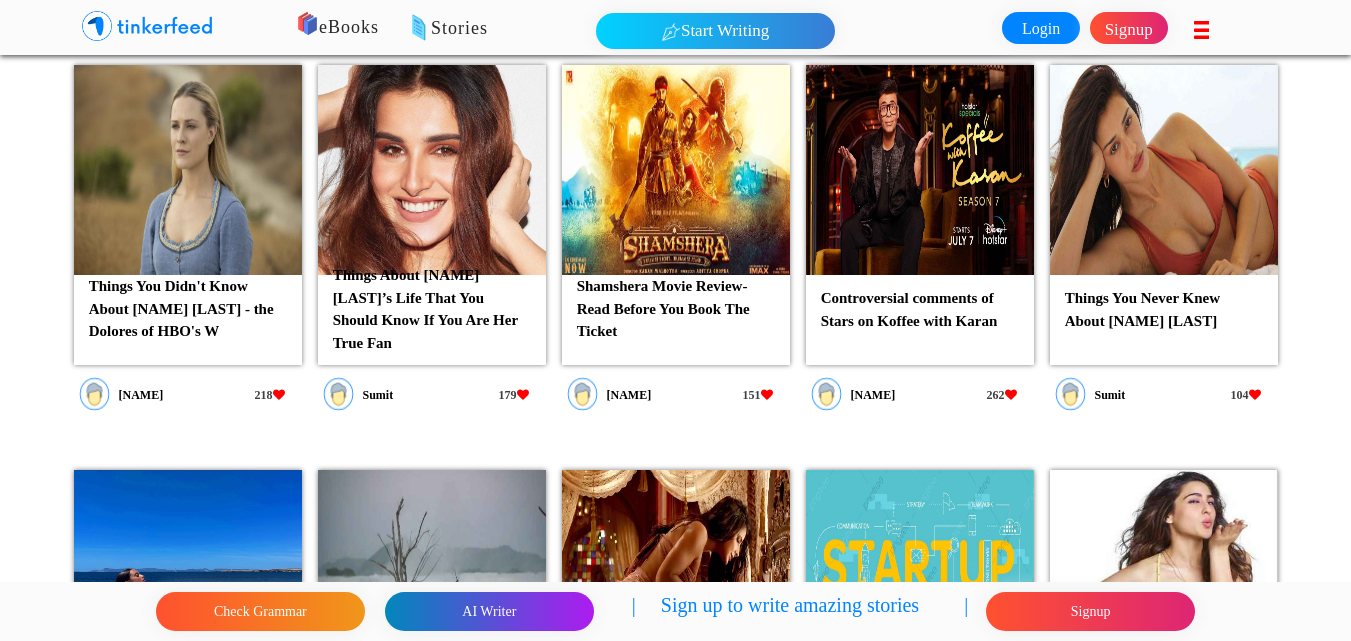 click on "Things You Never Knew About Disha Patani" at bounding box center [1164, 309] 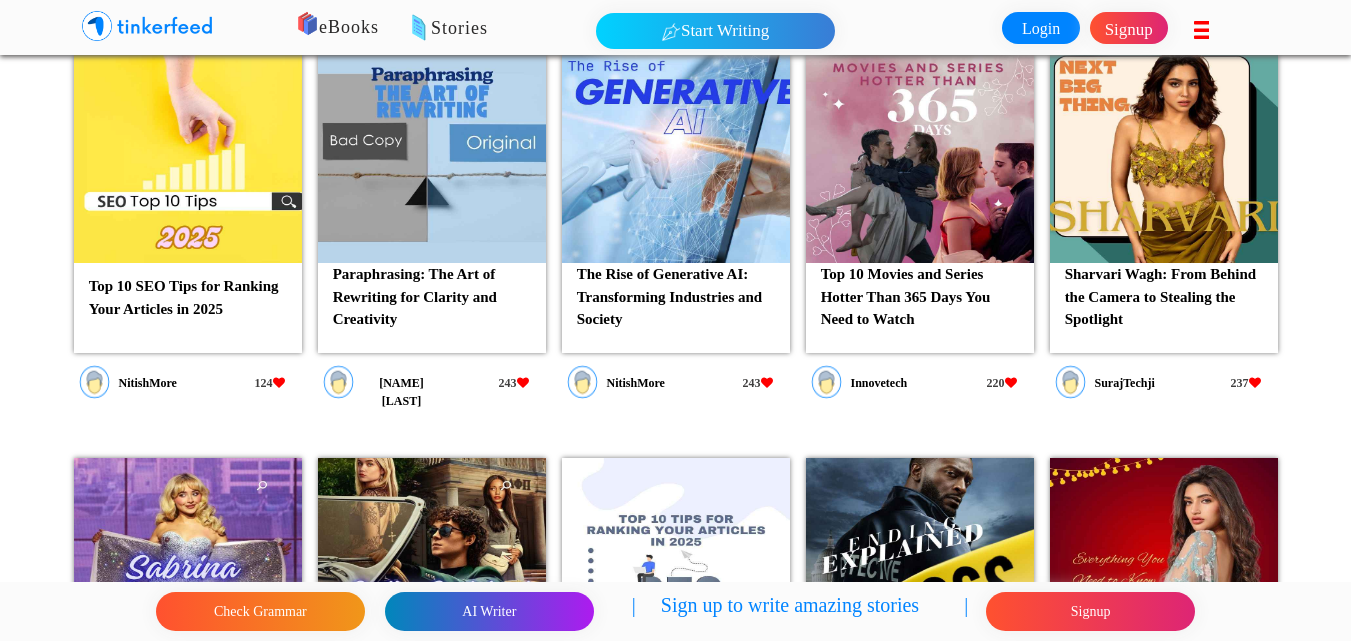 scroll, scrollTop: 0, scrollLeft: 0, axis: both 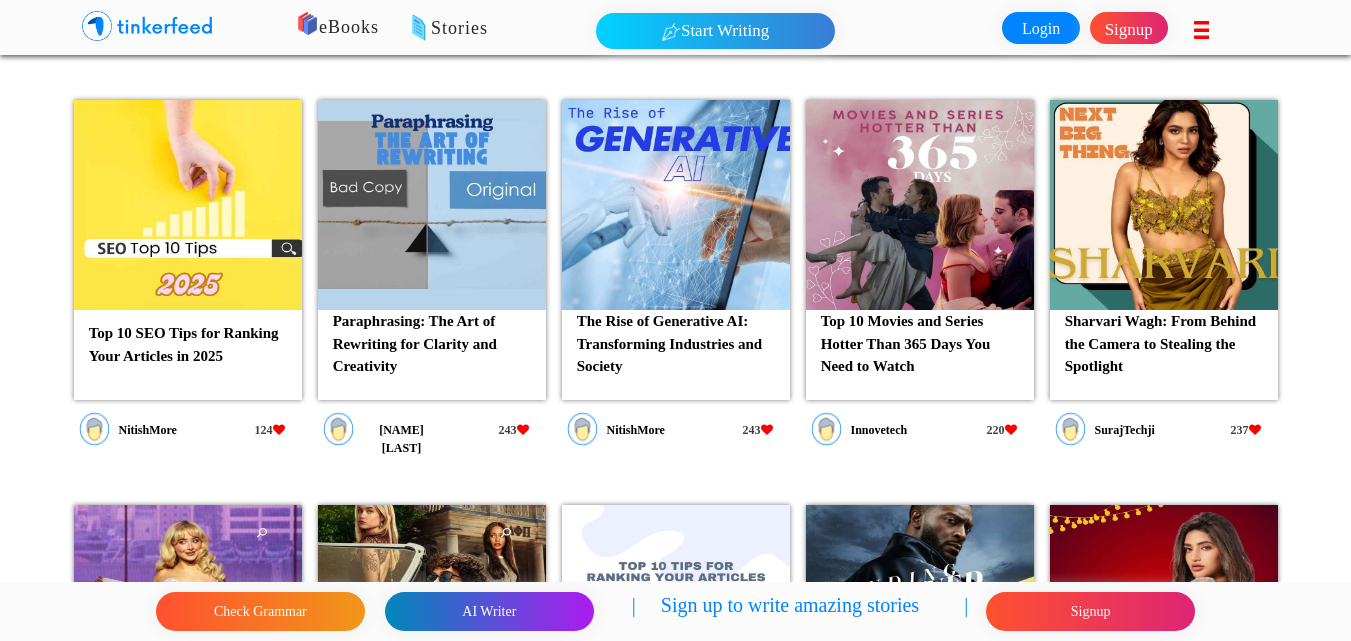 click on "Top 10 SEO Tips for Ranking Your Articles in 2025" at bounding box center [188, 344] 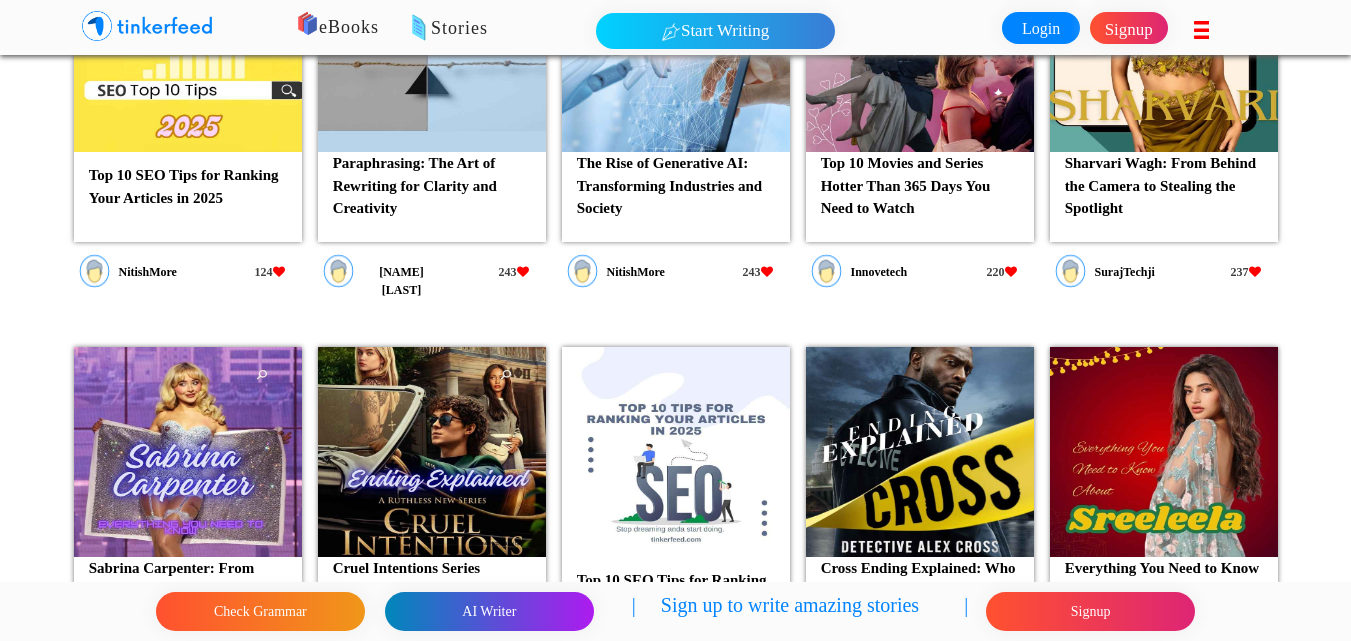 scroll, scrollTop: 0, scrollLeft: 0, axis: both 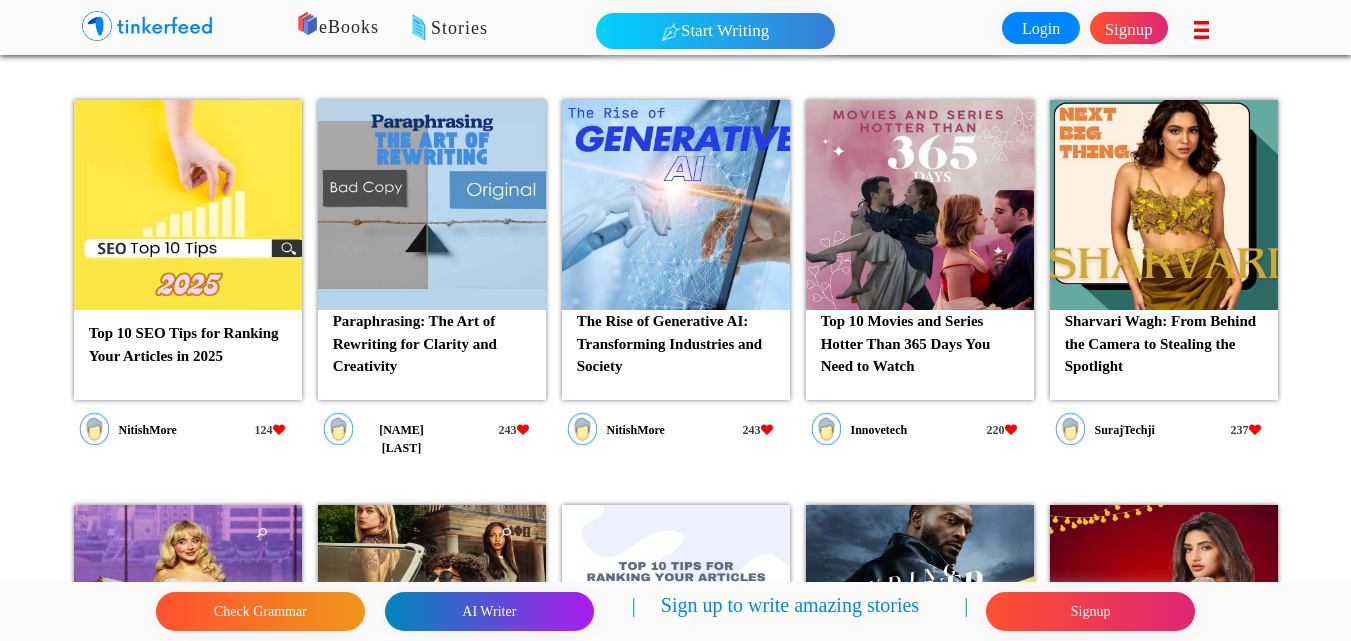 click on "Login
Signup
Privacy Policy
Terms and Conditions
Return and Refund Policy
Pricing
Contact Us
Shipping Policy
Check Grammar
AI Writer
|     Sign up to write amazing stories           |
Signup" at bounding box center (1141, 28) 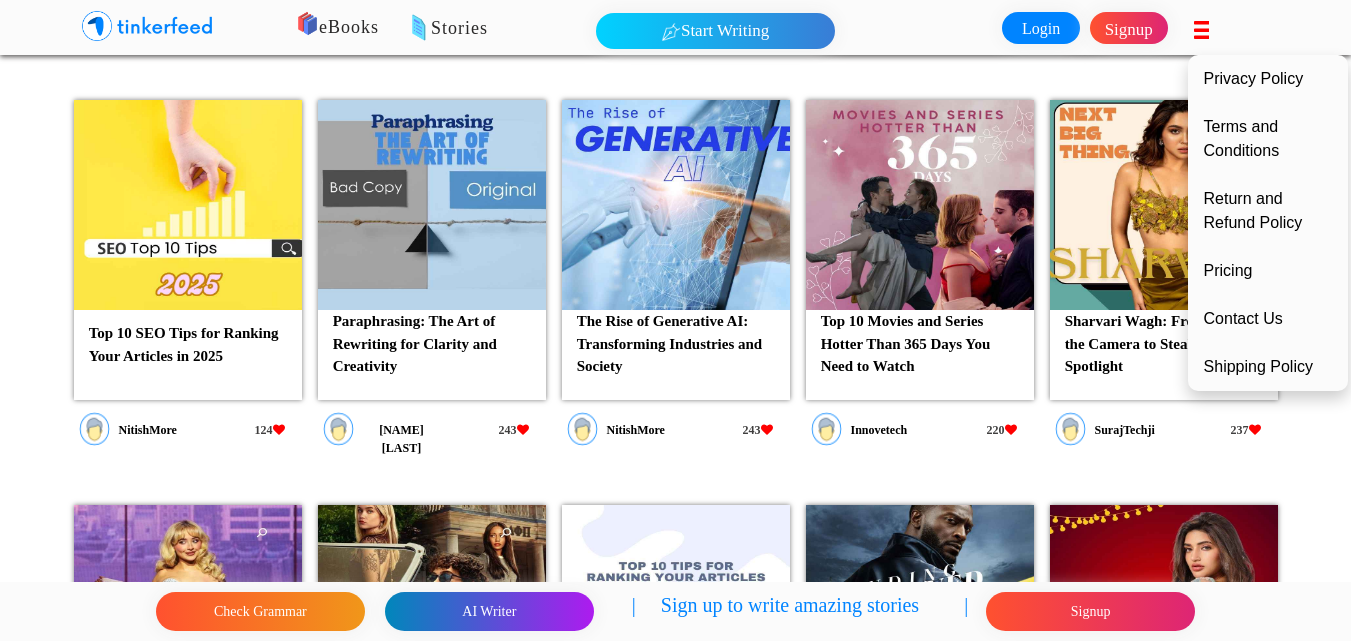 click at bounding box center (1204, 30) 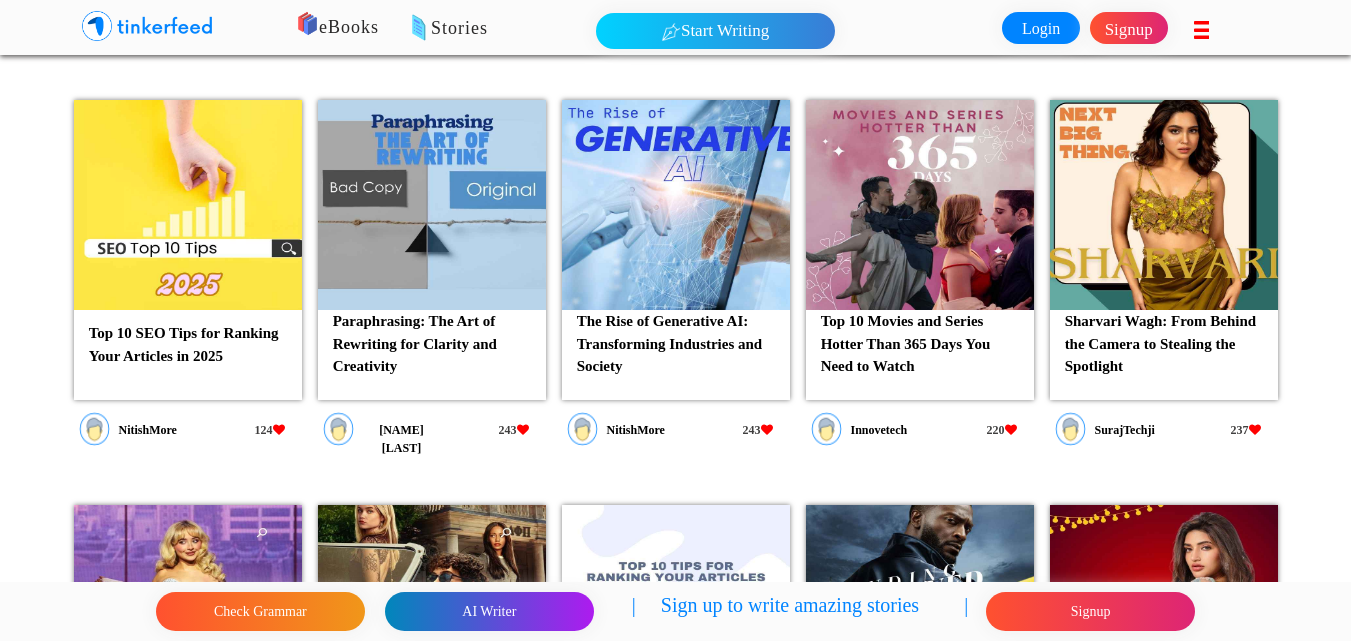 click on "eBooks
Stories
Start Writing
2
Start Writing
Login to Tinkerfeed to read exciting offer
Login
Signup
Privacy Policy
Terms and Conditions
Return and Refund Policy
Pricing
Contact Us
Shipping Policy
Check Grammar
AI Writer
|     Sign up to write amazing stories           |
Signup" at bounding box center [675, 6593] 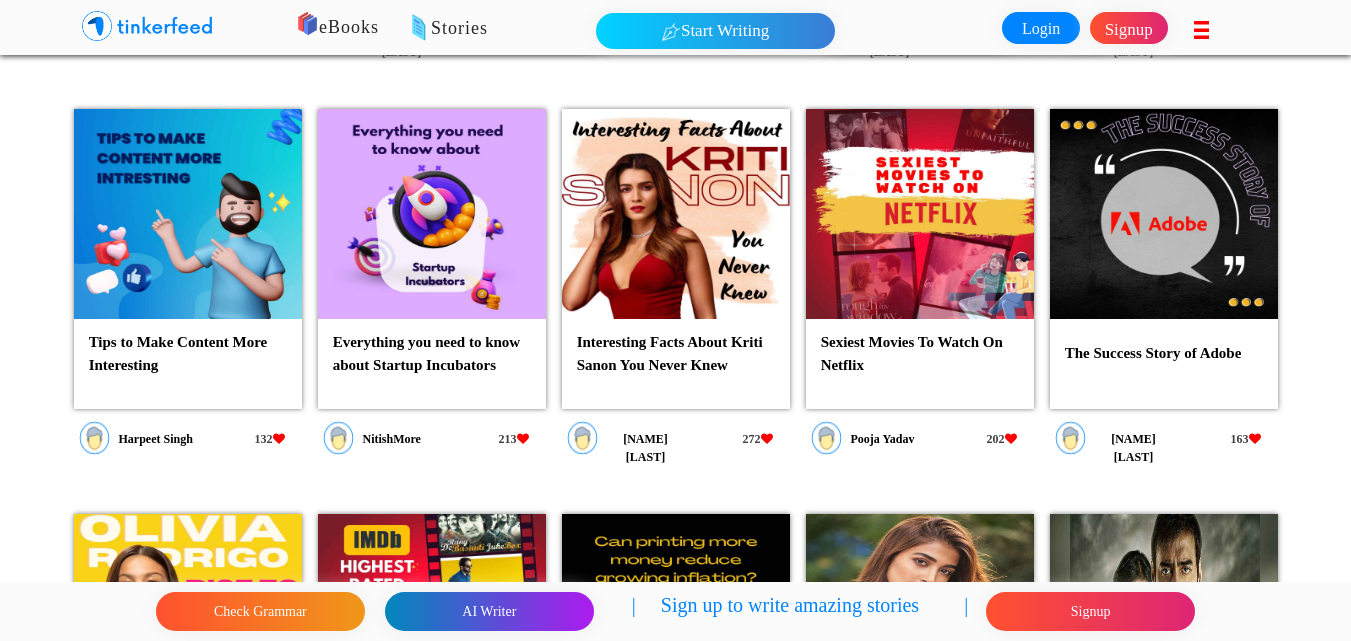 scroll, scrollTop: 2400, scrollLeft: 0, axis: vertical 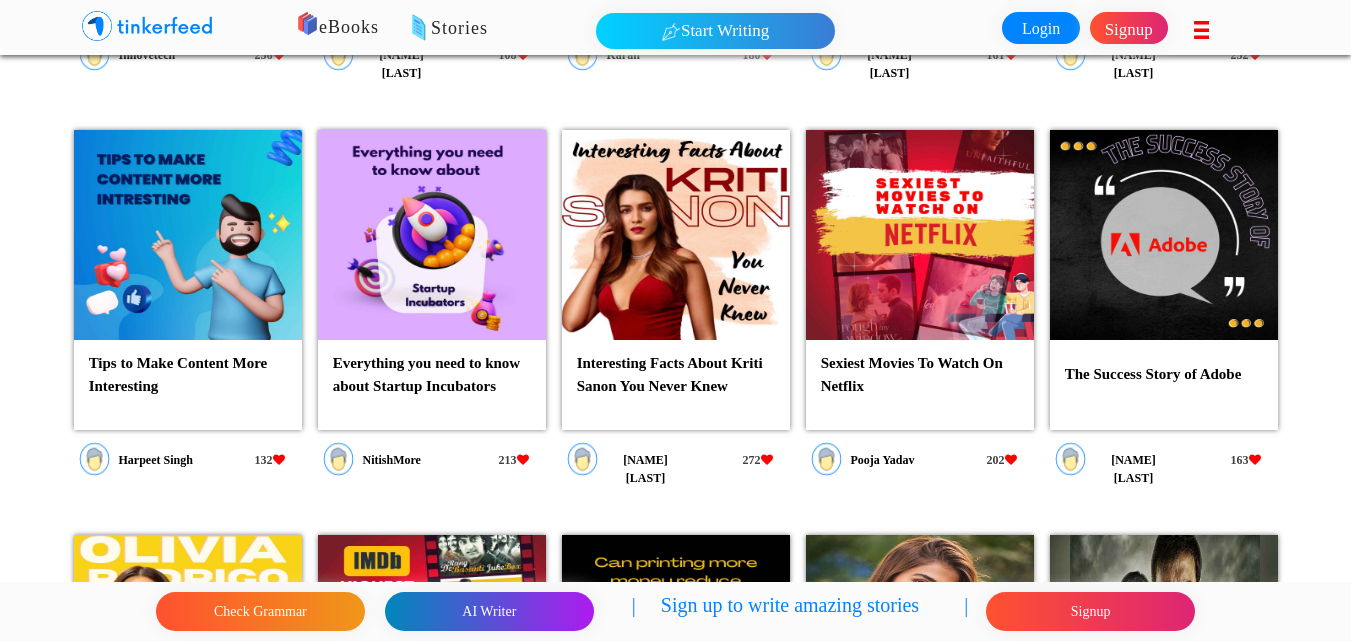 click on "Tips to Make Content More Interesting" at bounding box center [188, 374] 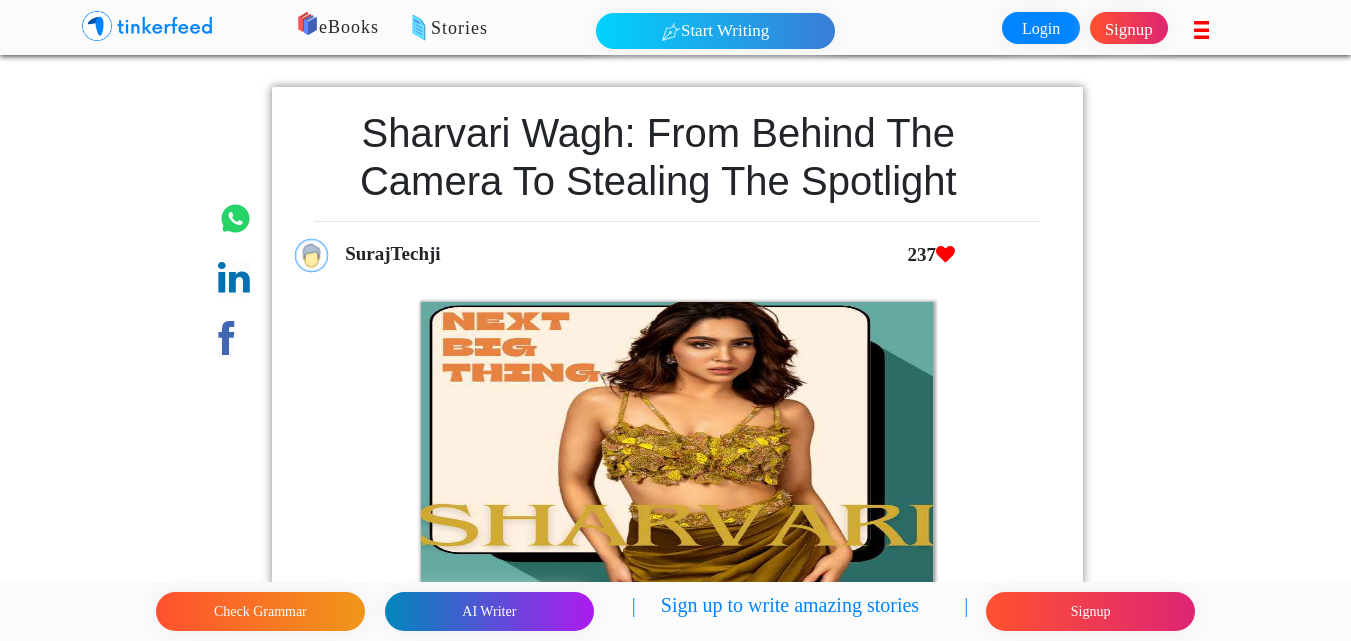 scroll, scrollTop: 0, scrollLeft: 0, axis: both 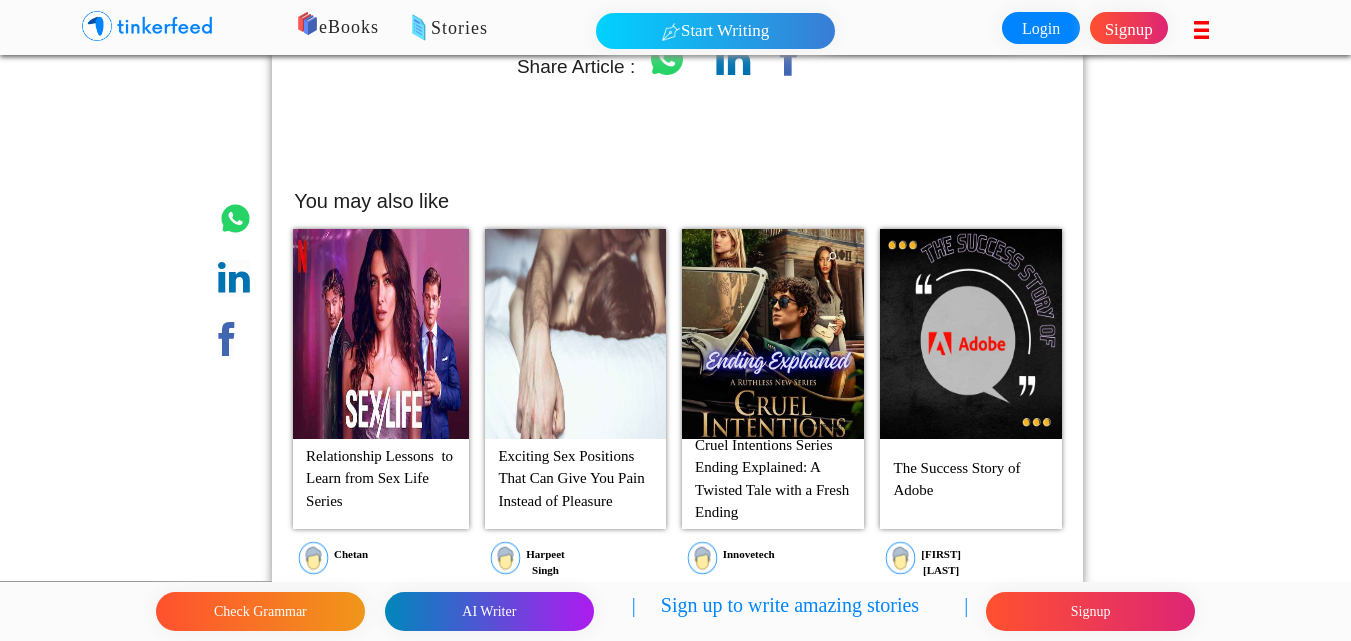 click on "Exciting Sex Positions That Can Give You Pain Instead of Pleasure" at bounding box center [575, 479] 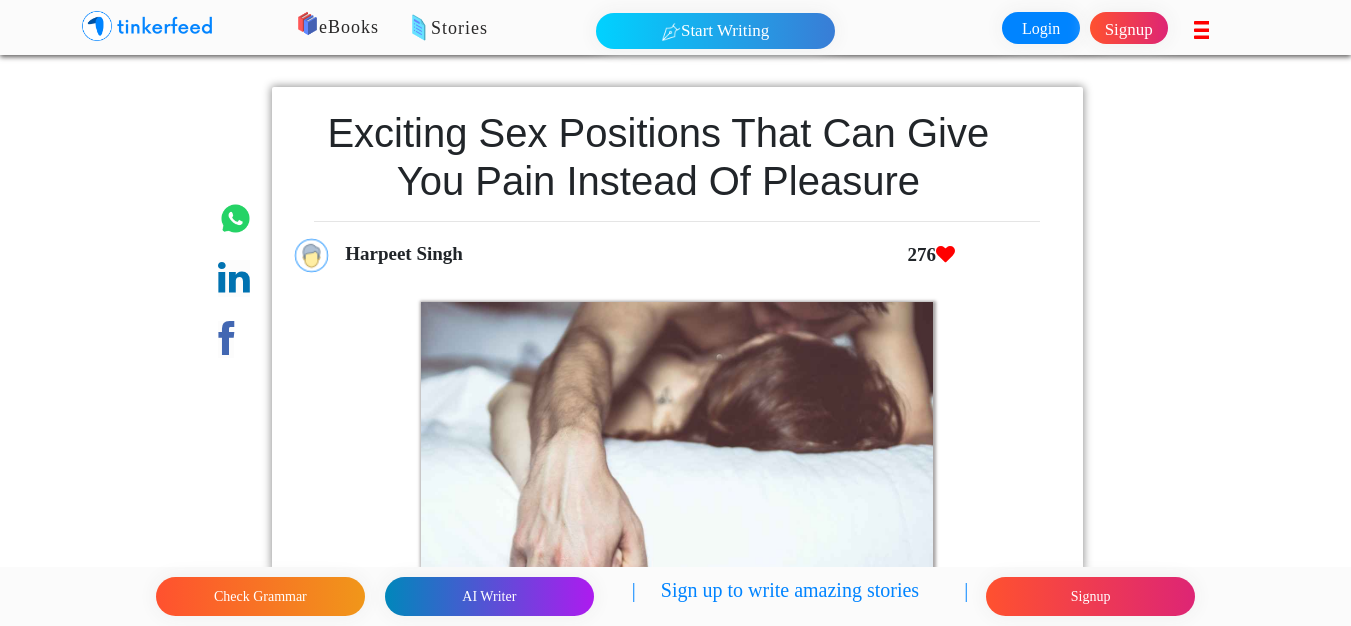 scroll, scrollTop: 0, scrollLeft: 0, axis: both 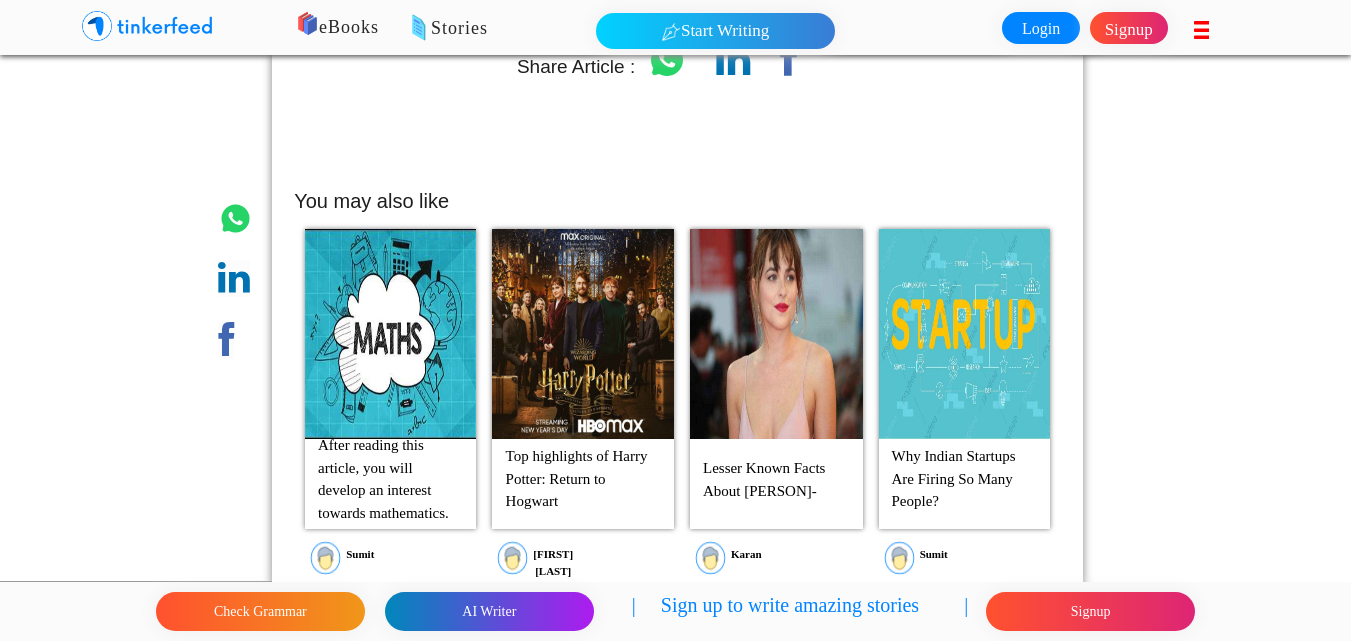 click on "Lesser Known Facts About Dakota Johnson-" at bounding box center [776, 414] 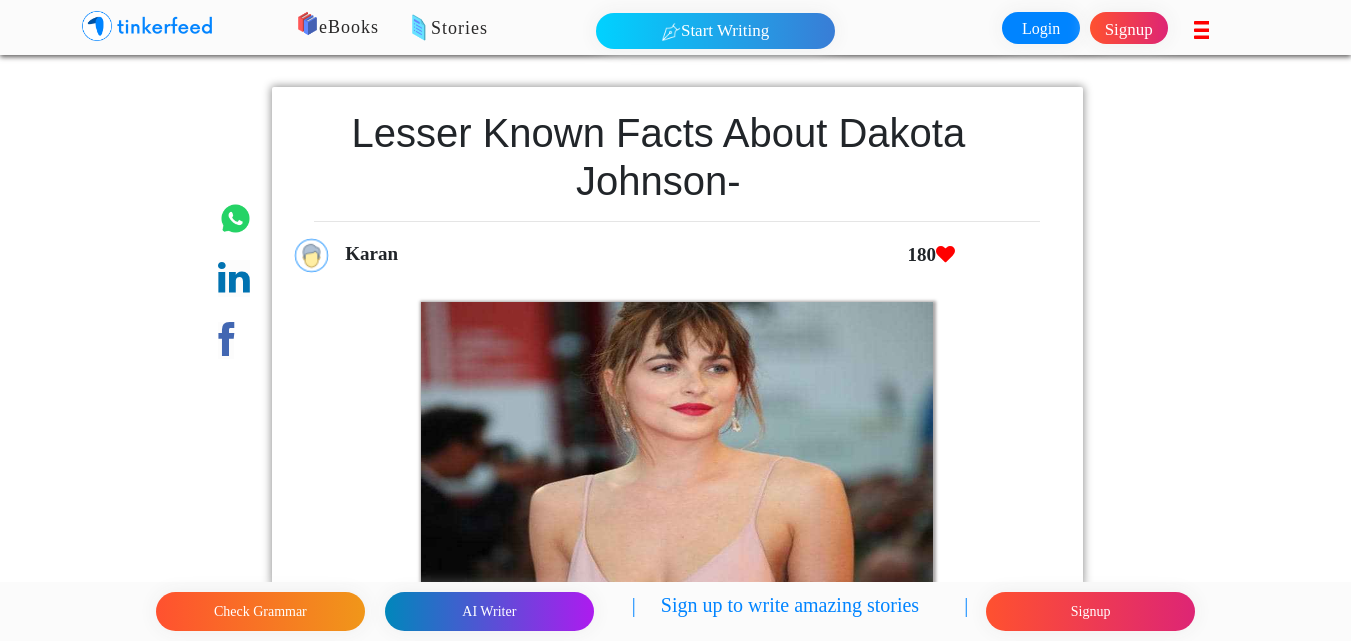 scroll, scrollTop: 769, scrollLeft: 0, axis: vertical 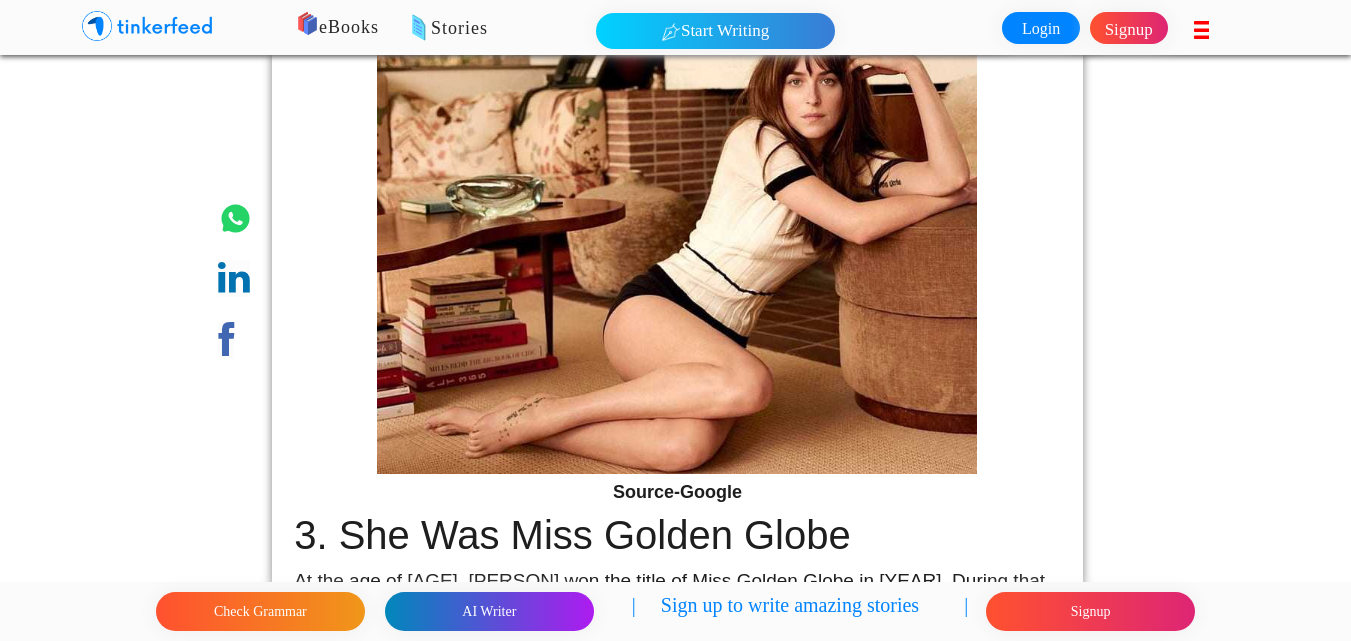 click at bounding box center [165, 27] 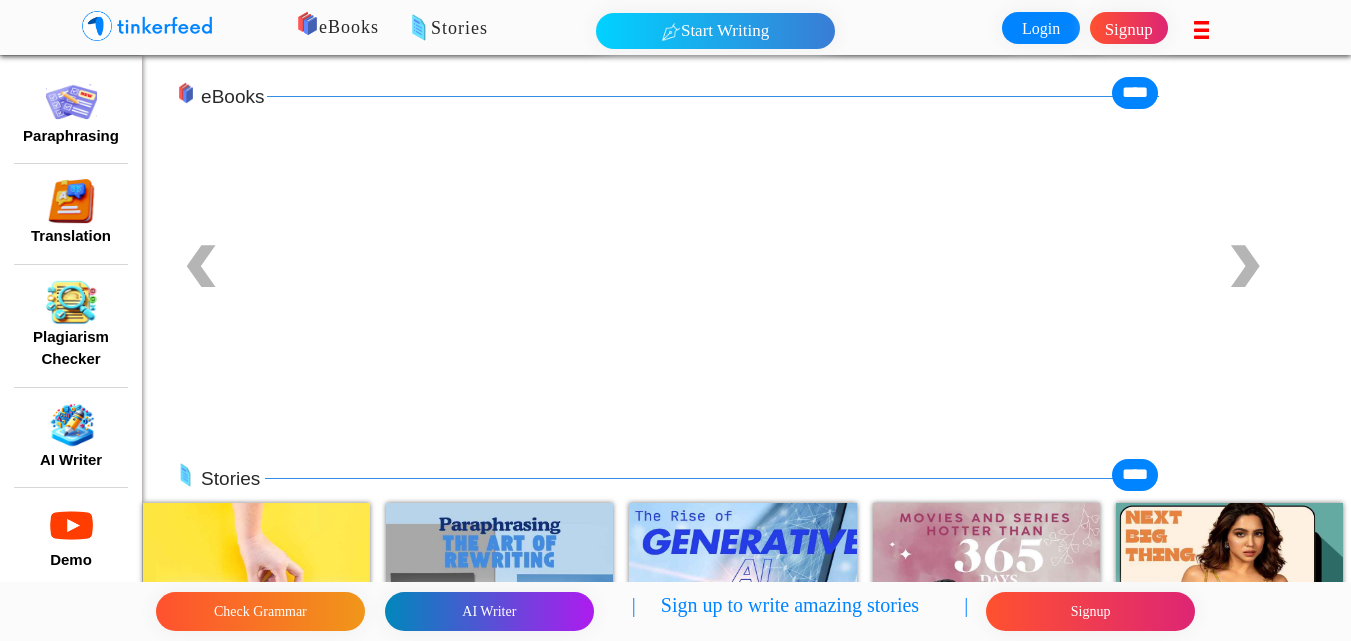 scroll, scrollTop: 0, scrollLeft: 0, axis: both 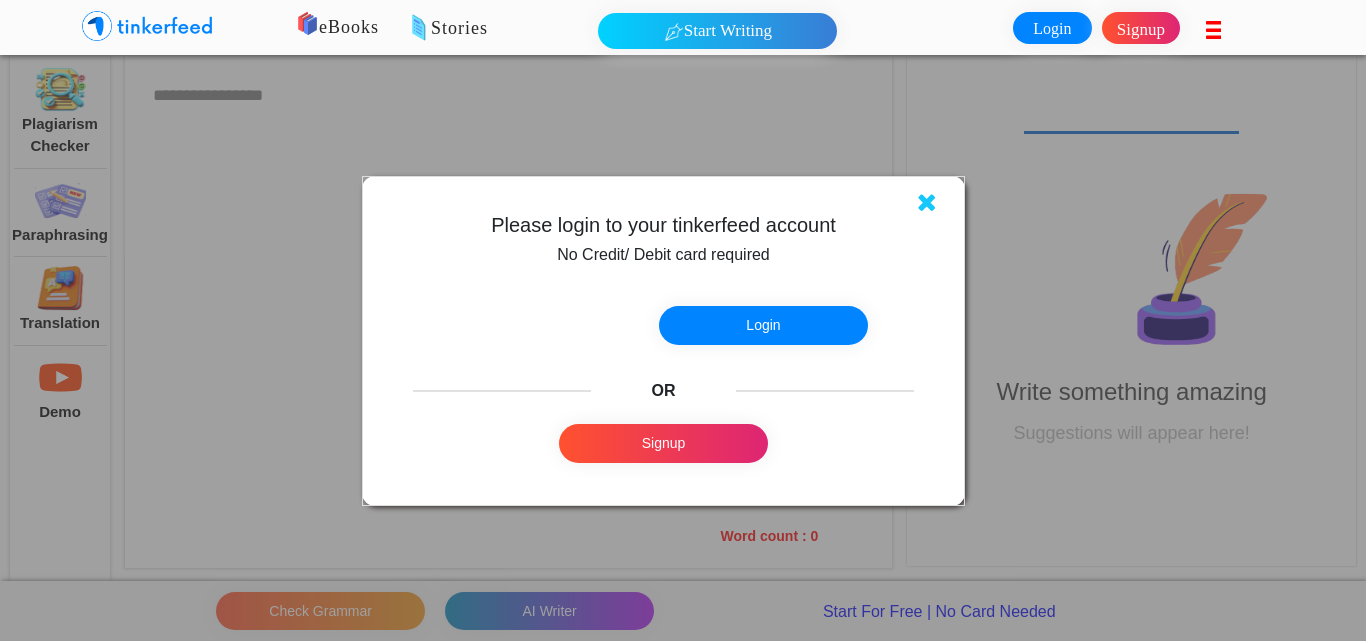 drag, startPoint x: 930, startPoint y: 204, endPoint x: 902, endPoint y: 200, distance: 28.284271 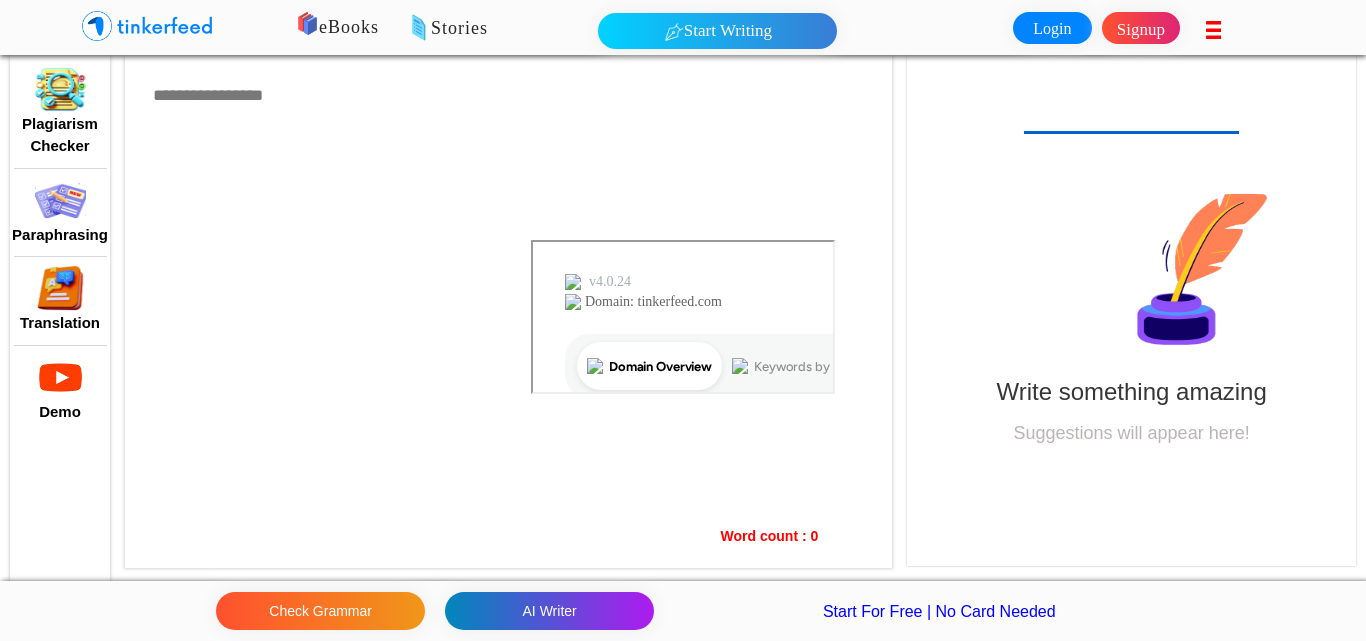 click at bounding box center (165, 27) 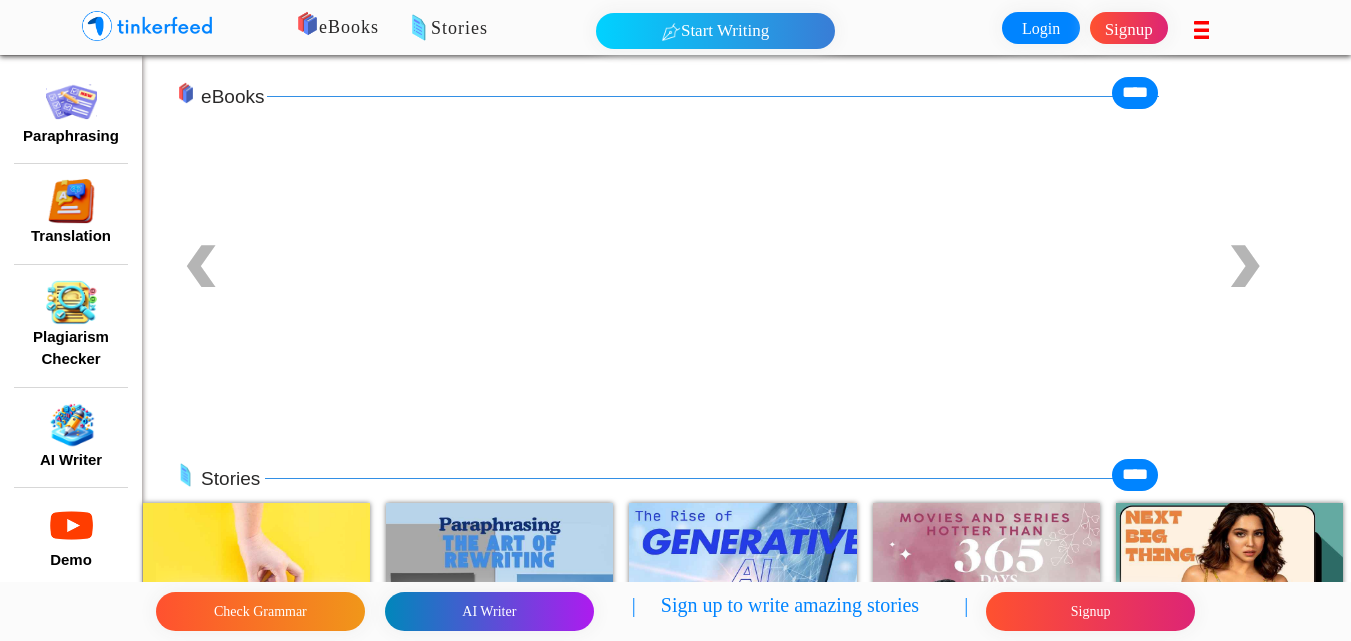 scroll, scrollTop: 0, scrollLeft: 0, axis: both 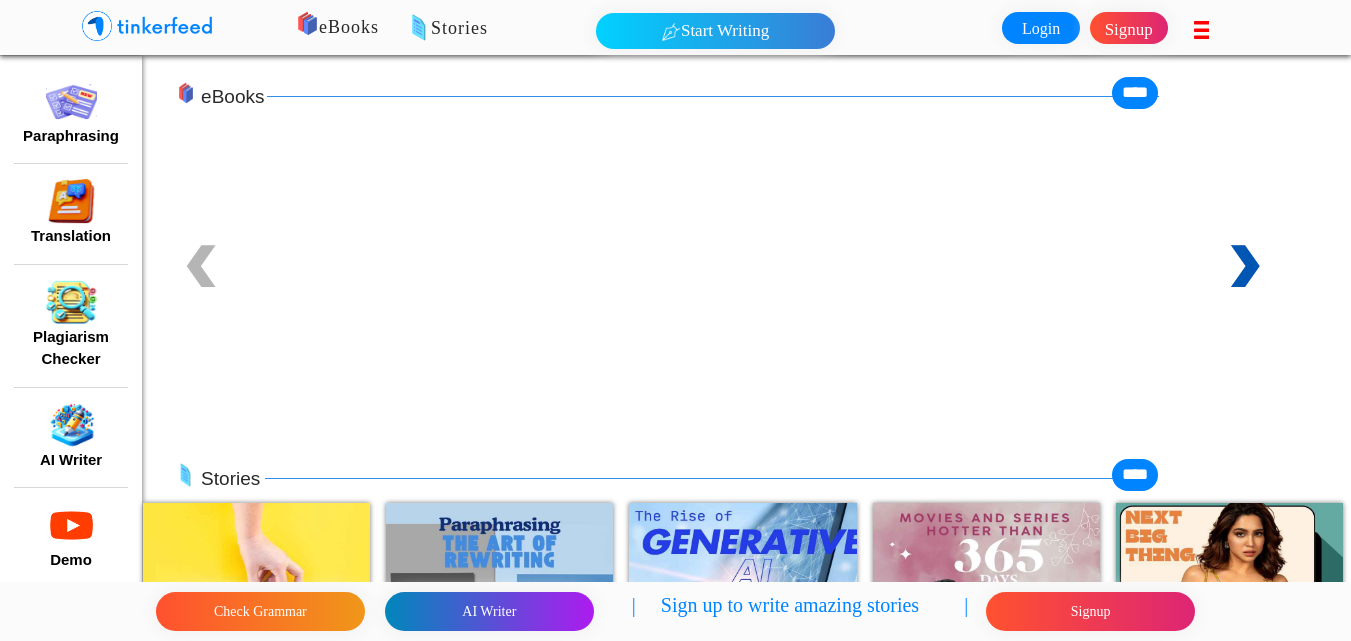 click on "❯" at bounding box center [1268, 268] 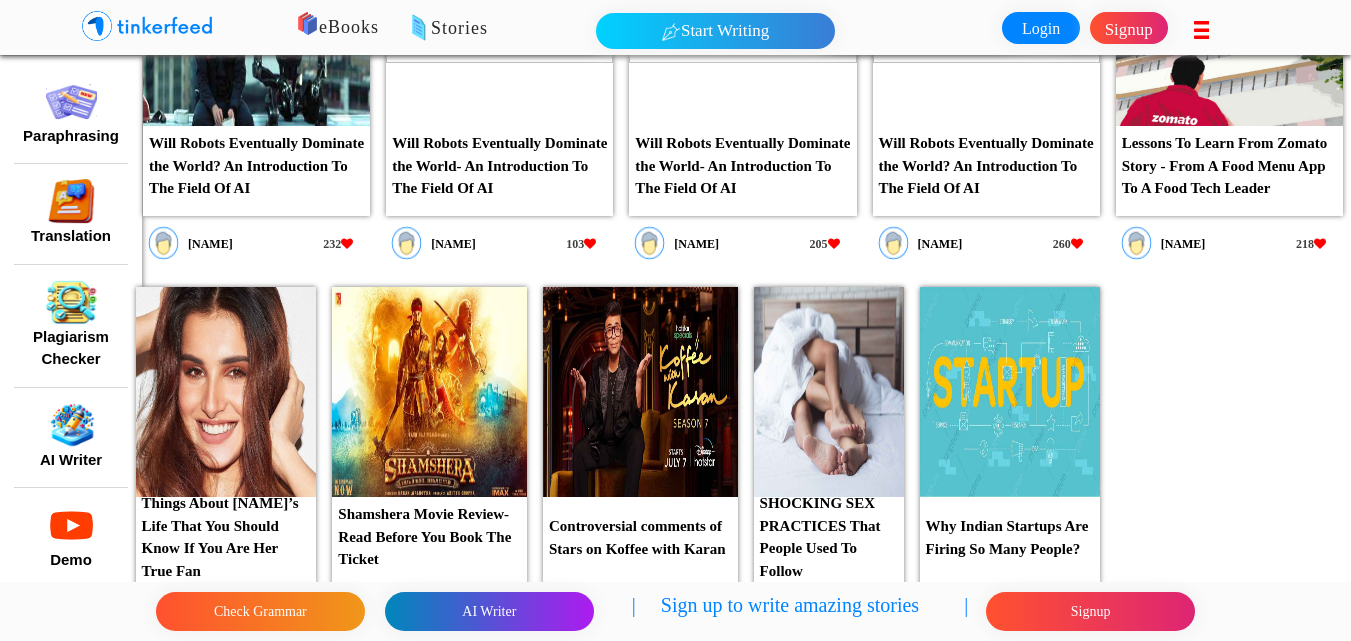 scroll, scrollTop: 4800, scrollLeft: 0, axis: vertical 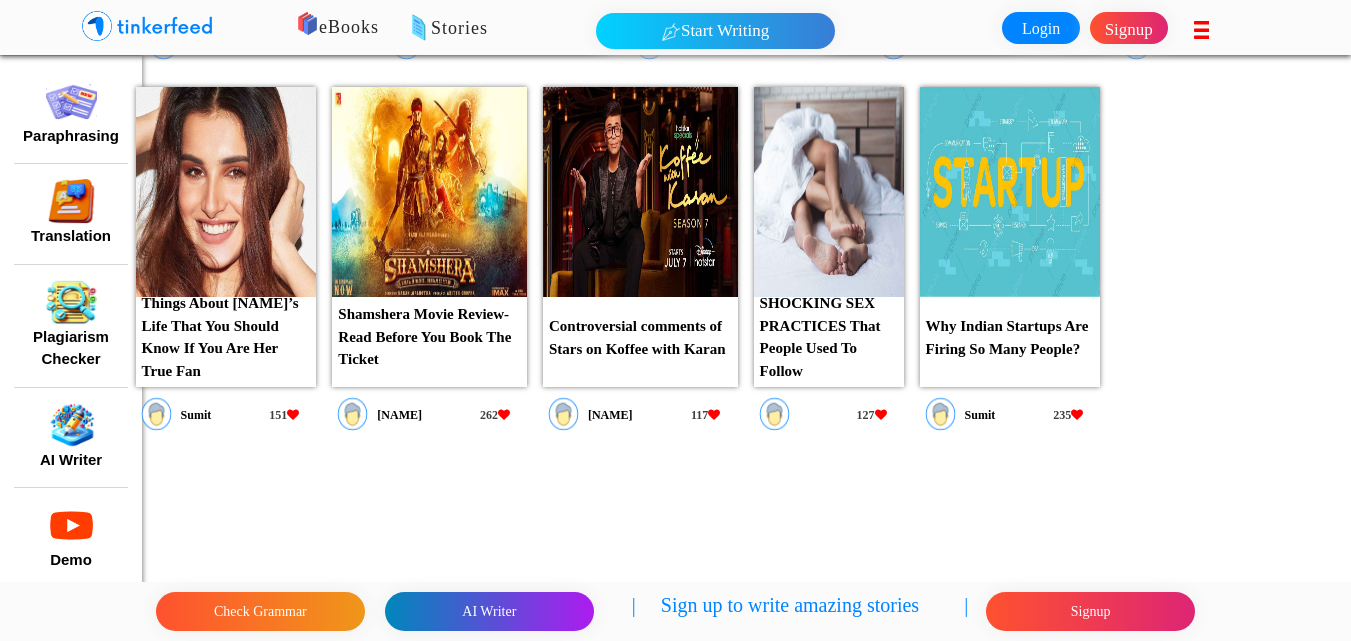 click on "SHOCKING SEX PRACTICES That People Used To Follow" at bounding box center (829, 337) 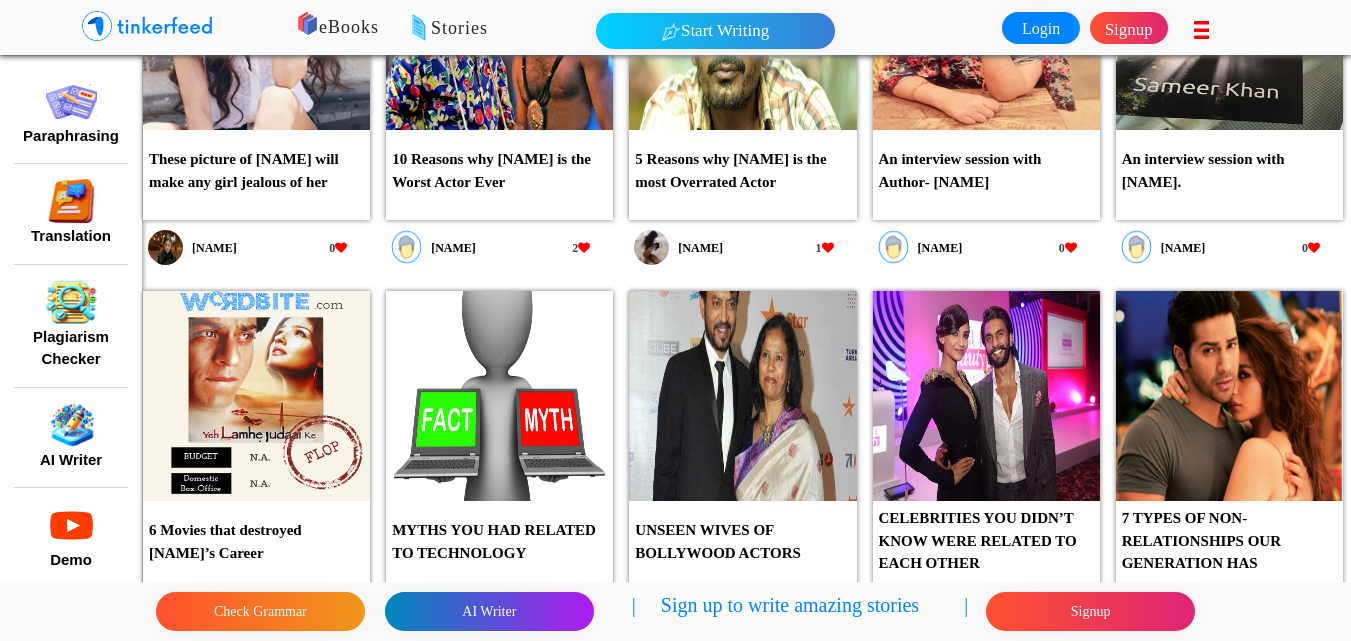 scroll, scrollTop: 9032, scrollLeft: 0, axis: vertical 